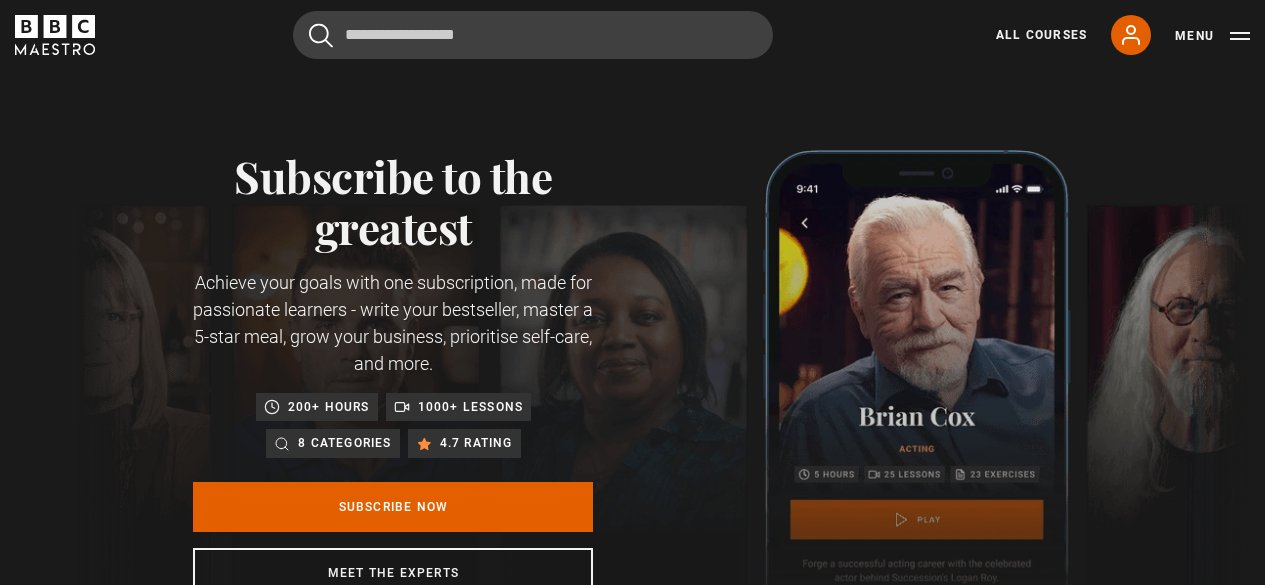 scroll, scrollTop: 0, scrollLeft: 0, axis: both 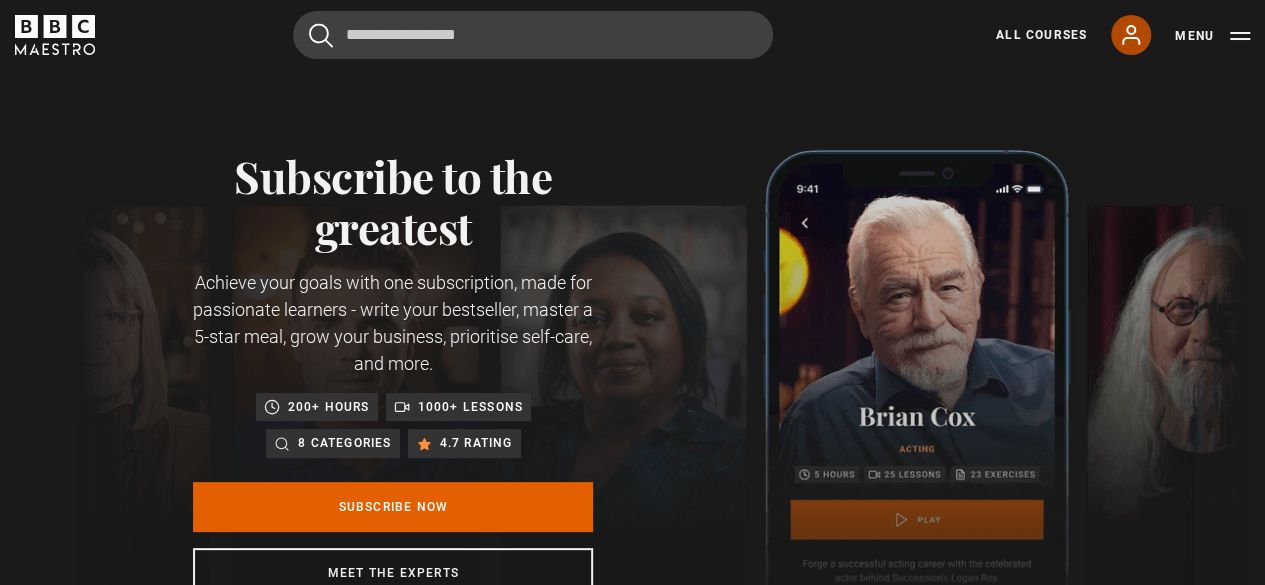 click 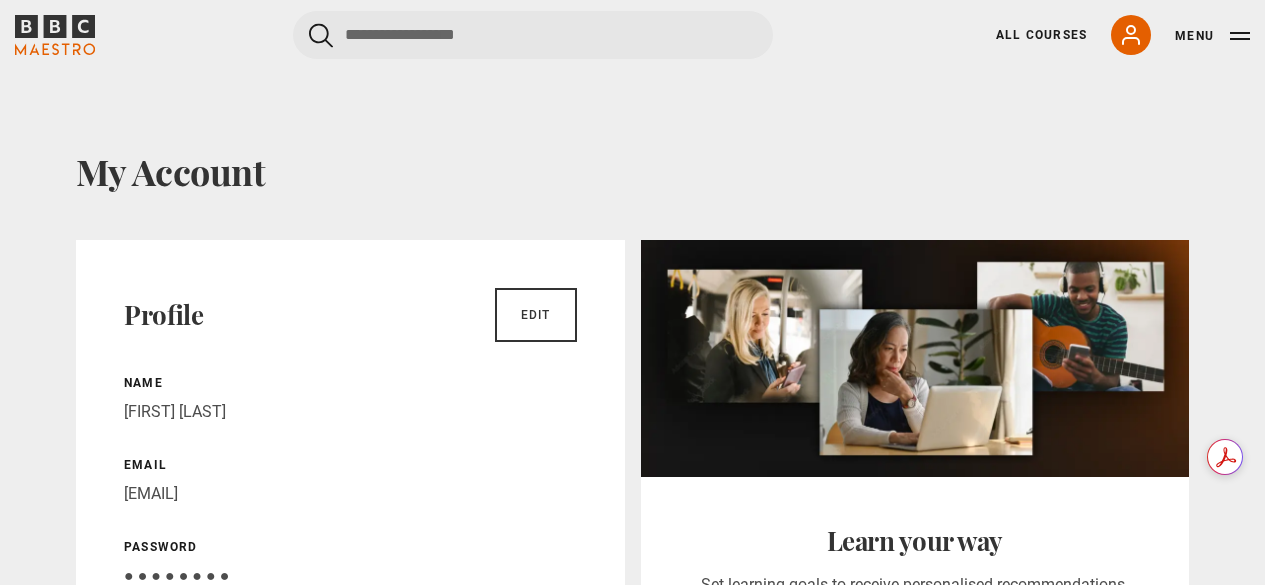 scroll, scrollTop: 0, scrollLeft: 0, axis: both 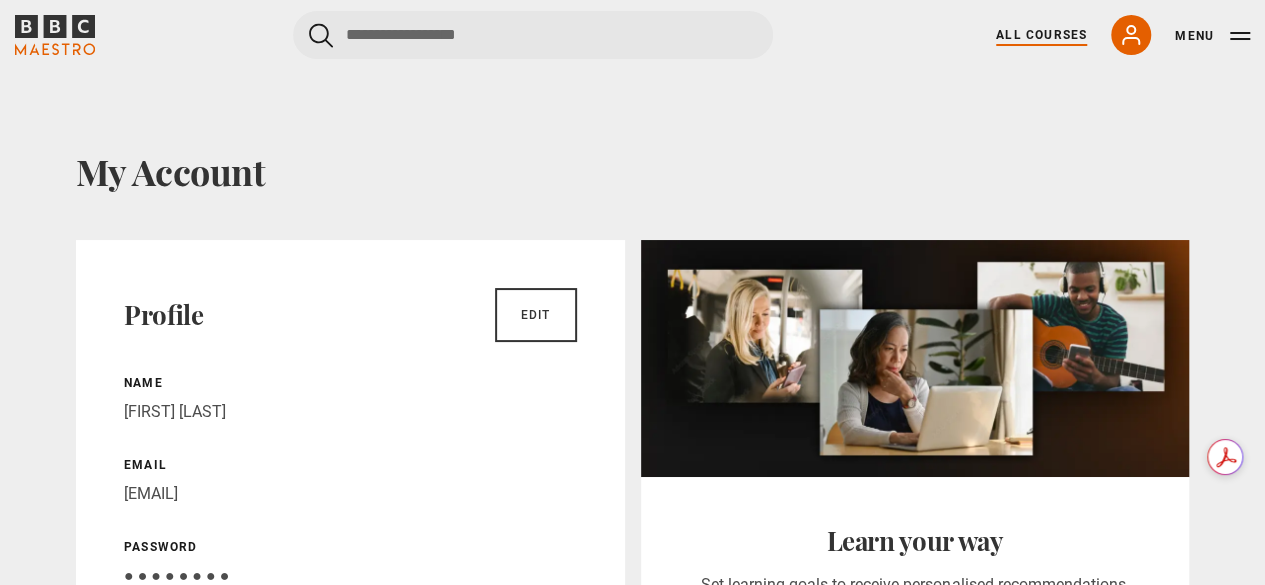 click on "All Courses" at bounding box center (1041, 35) 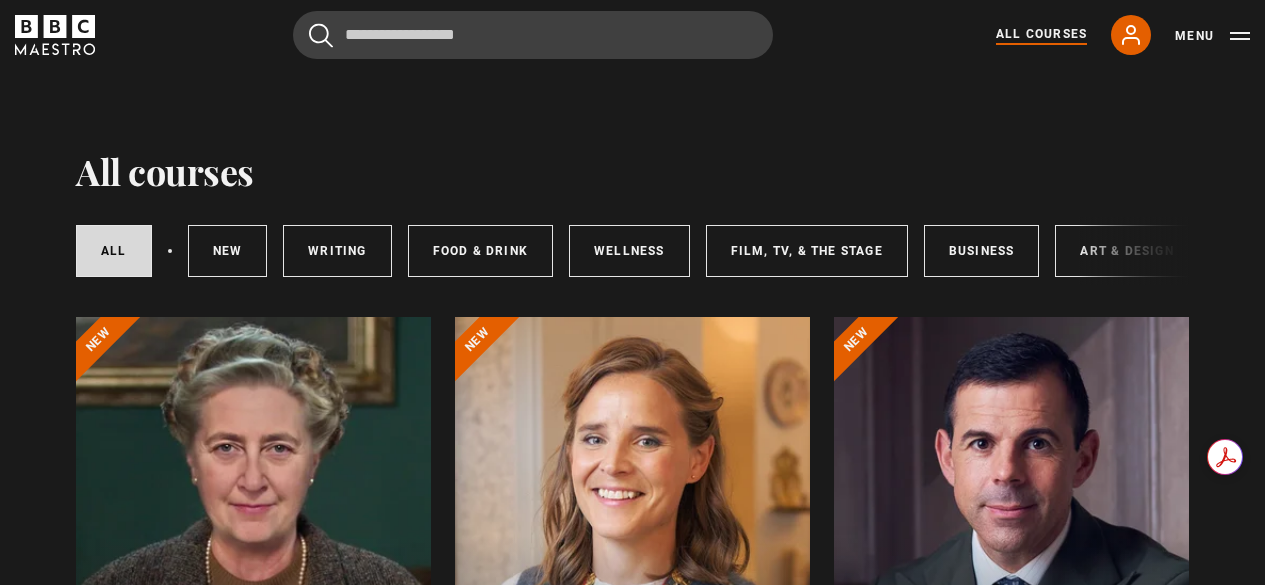 scroll, scrollTop: 0, scrollLeft: 0, axis: both 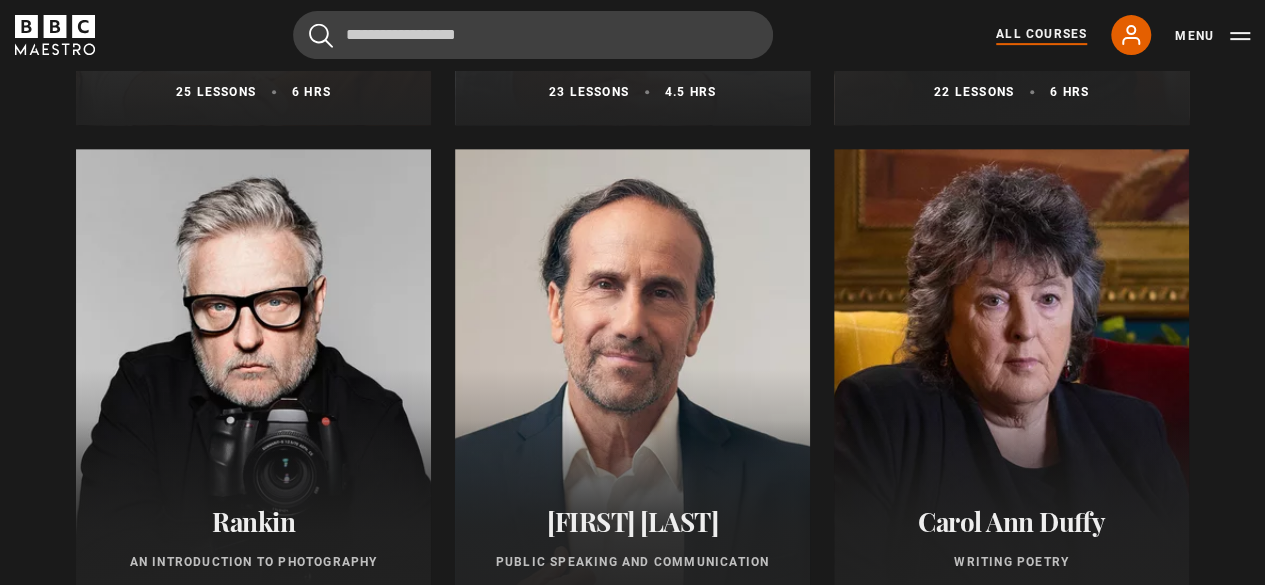 click at bounding box center [632, 389] 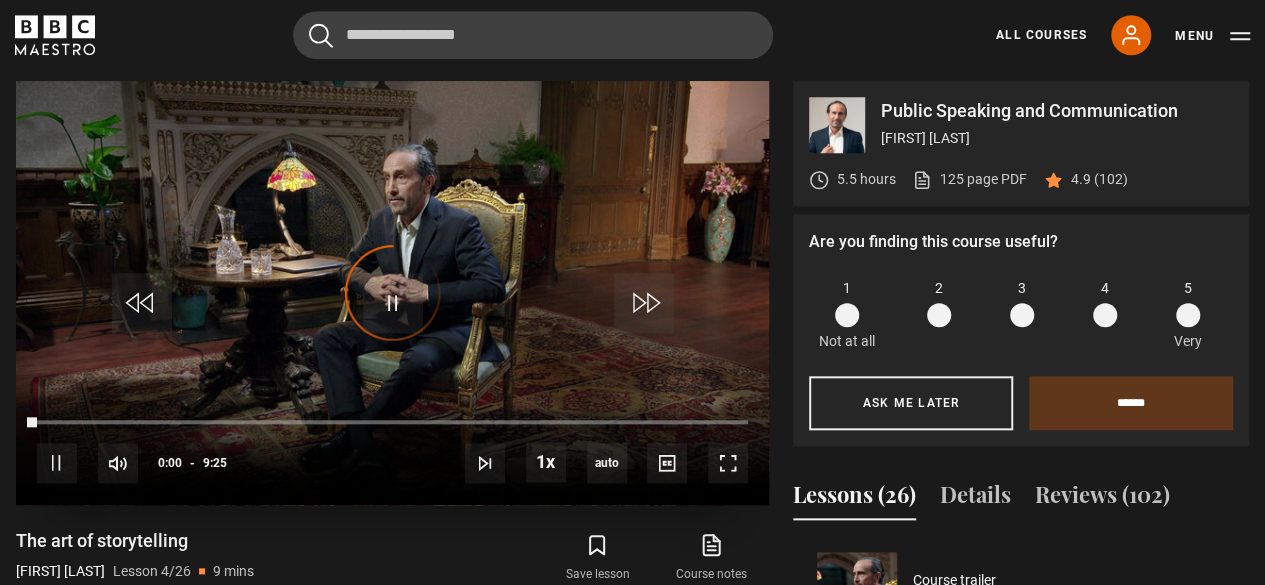 scroll, scrollTop: 848, scrollLeft: 0, axis: vertical 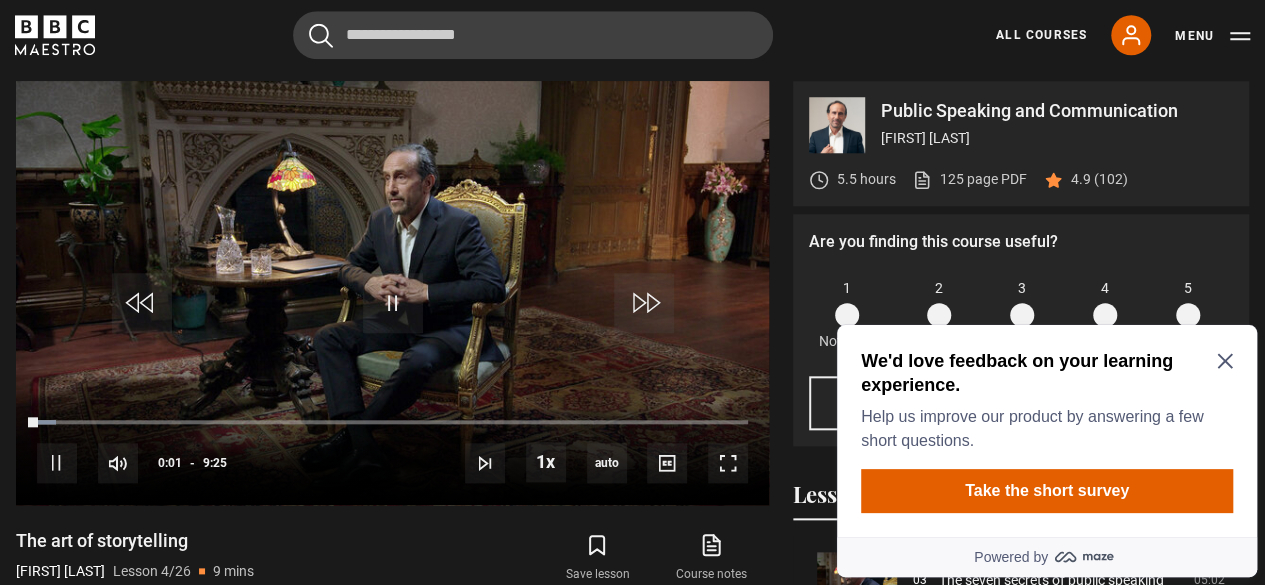 click 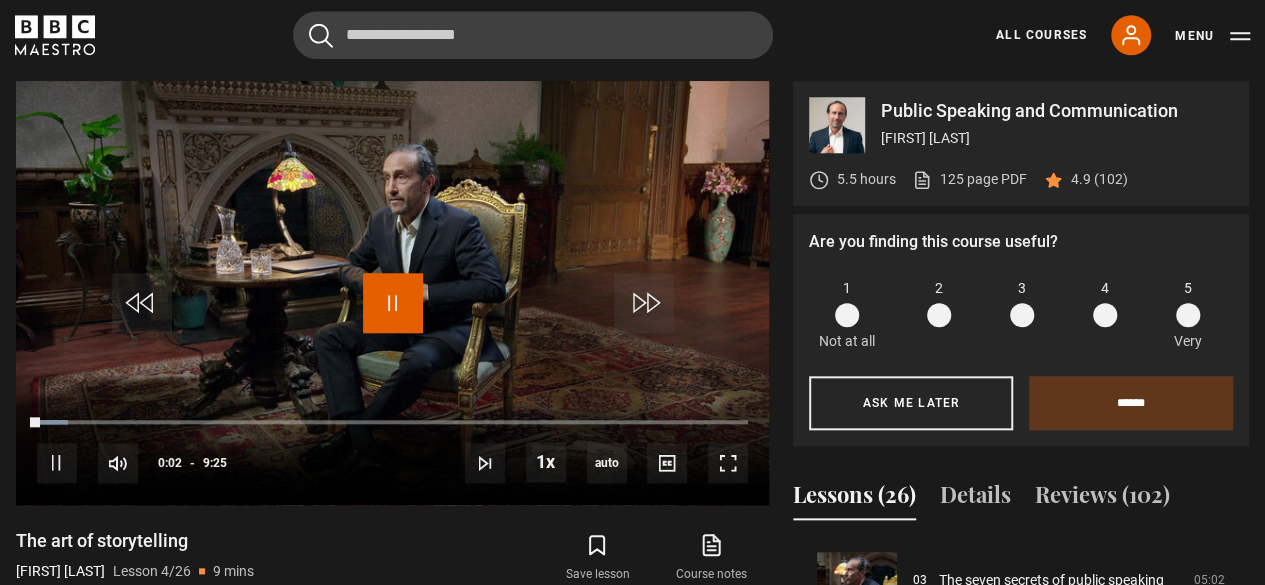 drag, startPoint x: 394, startPoint y: 303, endPoint x: 828, endPoint y: 331, distance: 434.90228 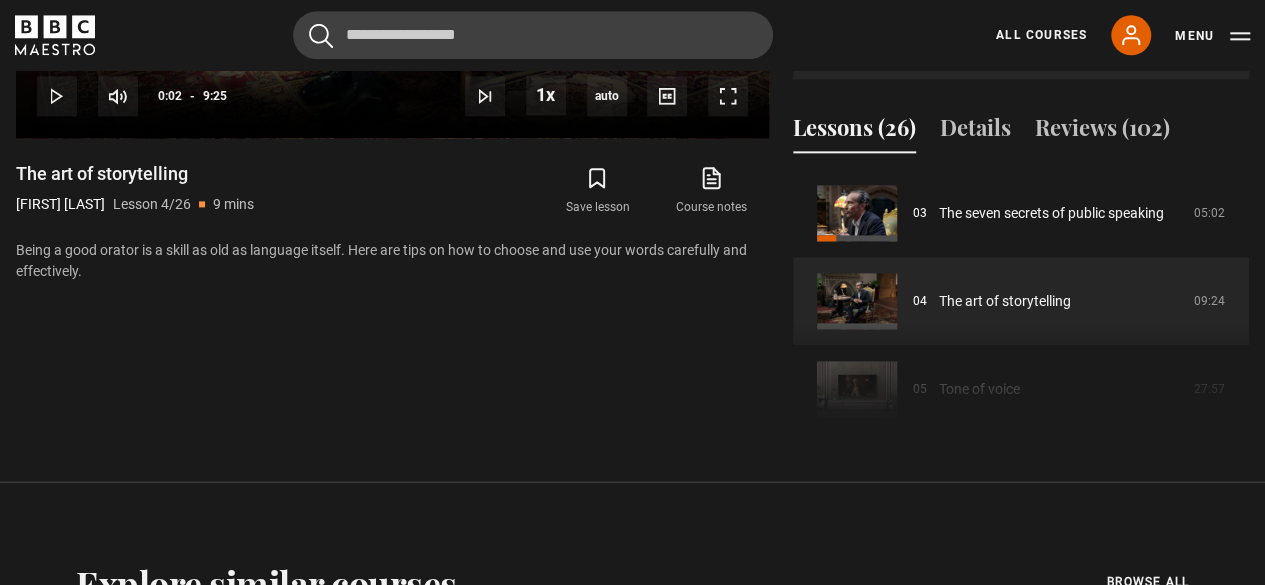 scroll, scrollTop: 1148, scrollLeft: 0, axis: vertical 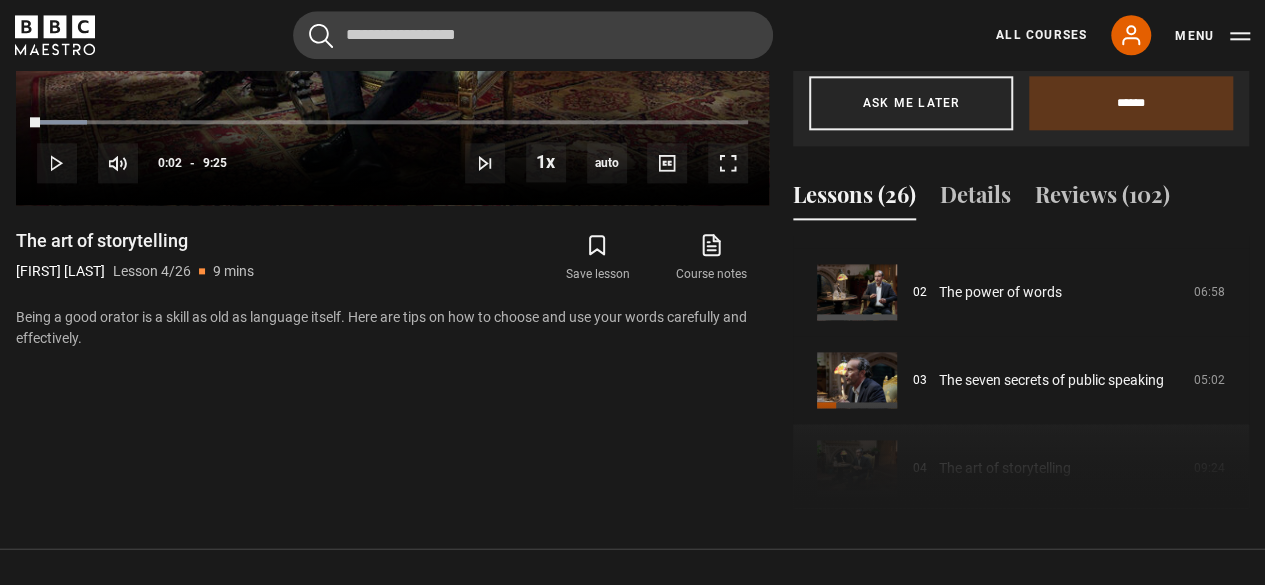 click on "Lessons (26)" at bounding box center (854, 199) 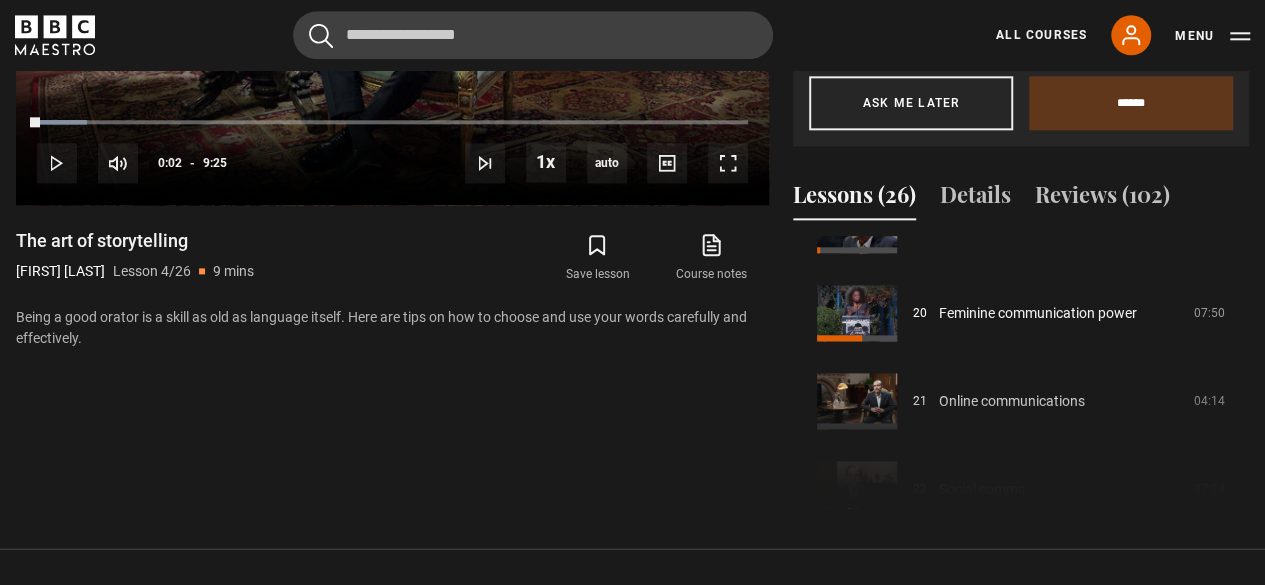 scroll, scrollTop: 2022, scrollLeft: 0, axis: vertical 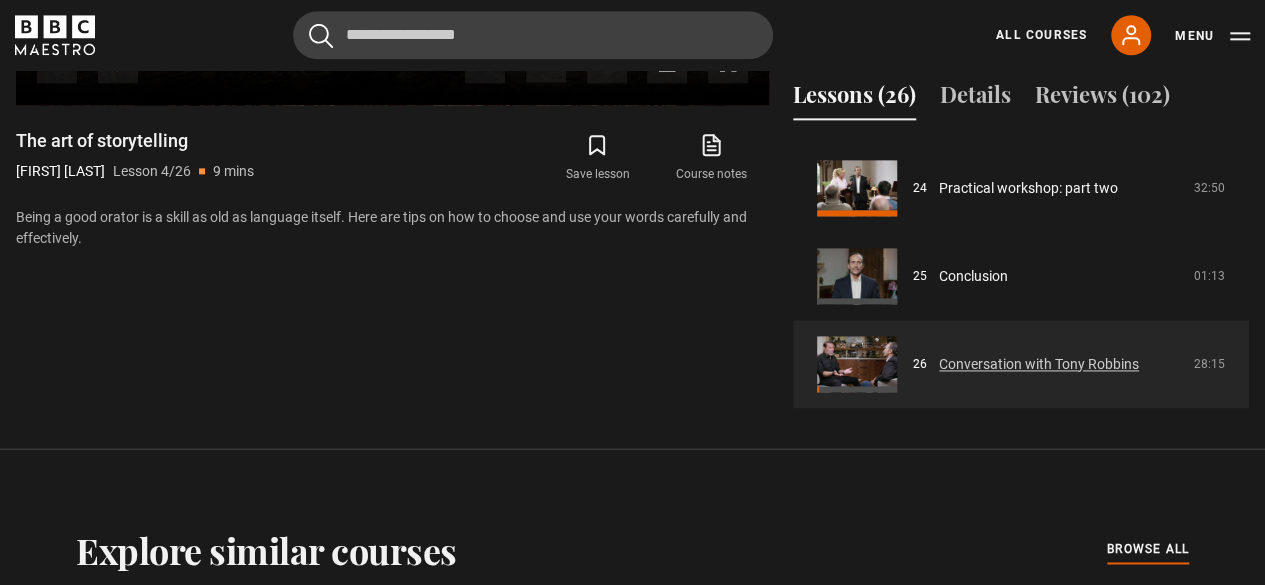 click on "Conversation with Tony Robbins" at bounding box center (1039, 364) 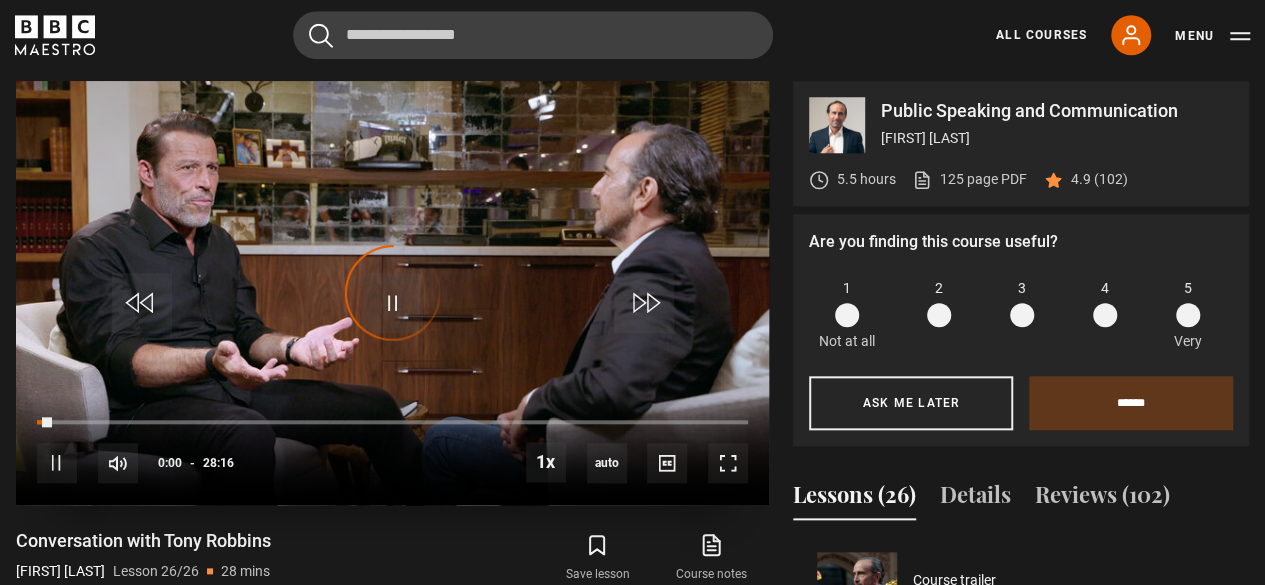 scroll, scrollTop: 848, scrollLeft: 0, axis: vertical 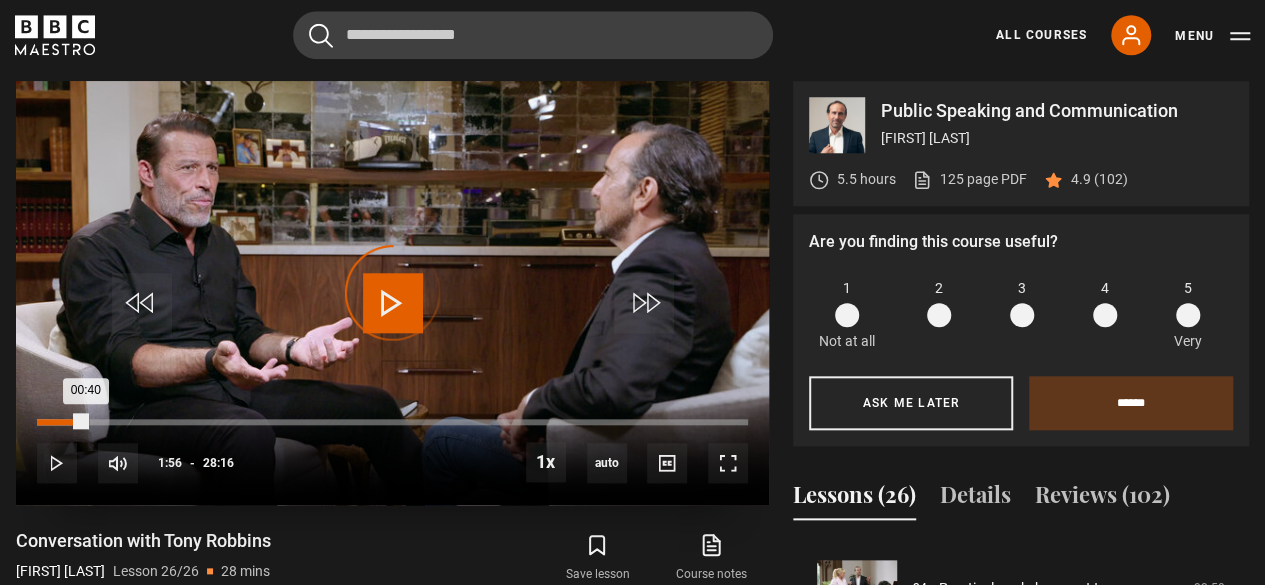 click on "Loaded :  5.01% 01:59 00:40" at bounding box center [392, 422] 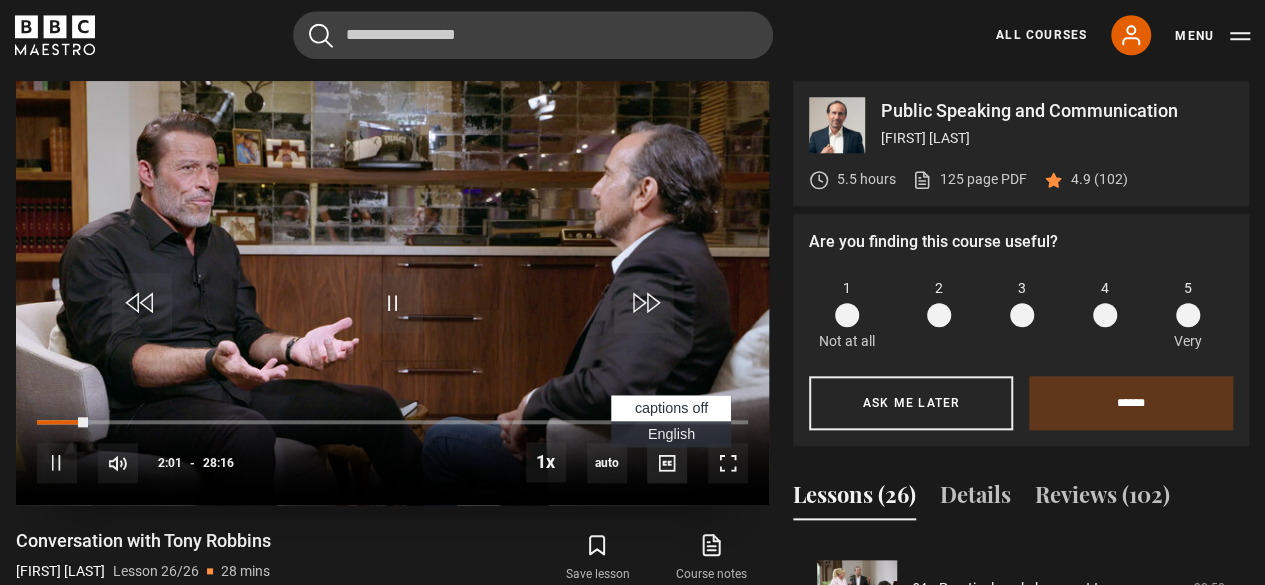 click at bounding box center (667, 463) 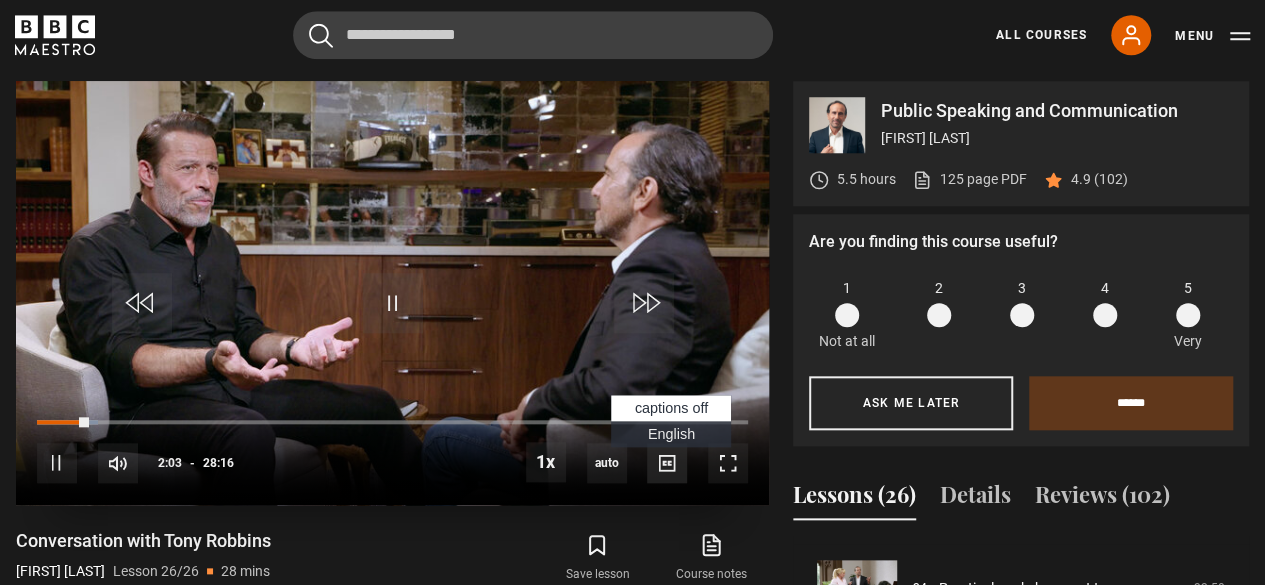 click at bounding box center [667, 463] 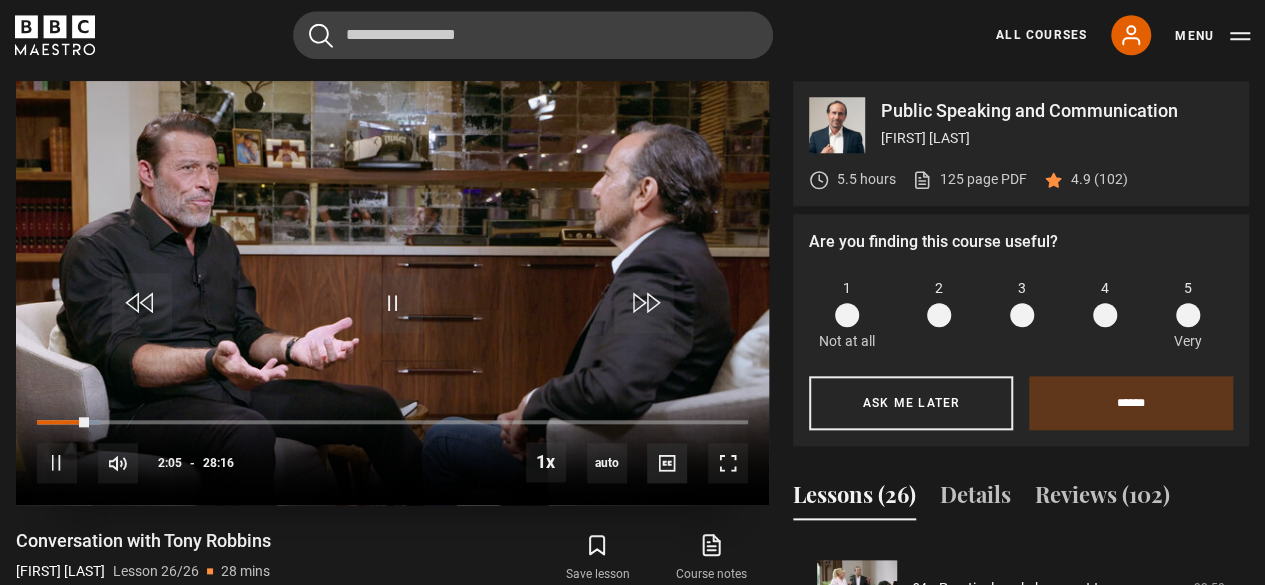 click at bounding box center [667, 463] 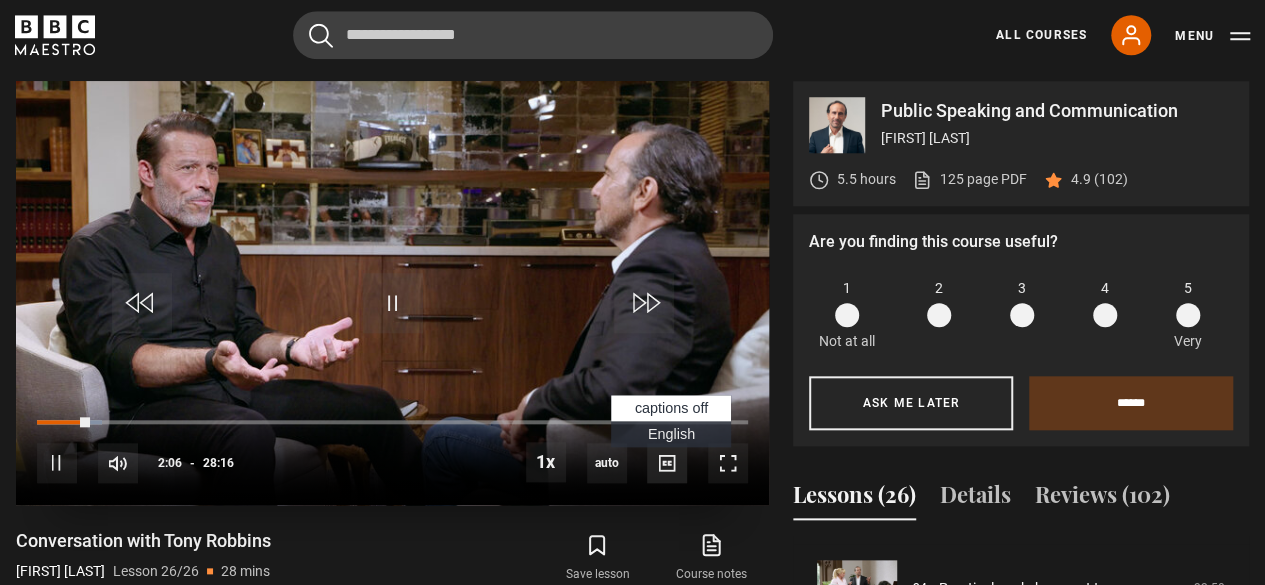 click at bounding box center [667, 463] 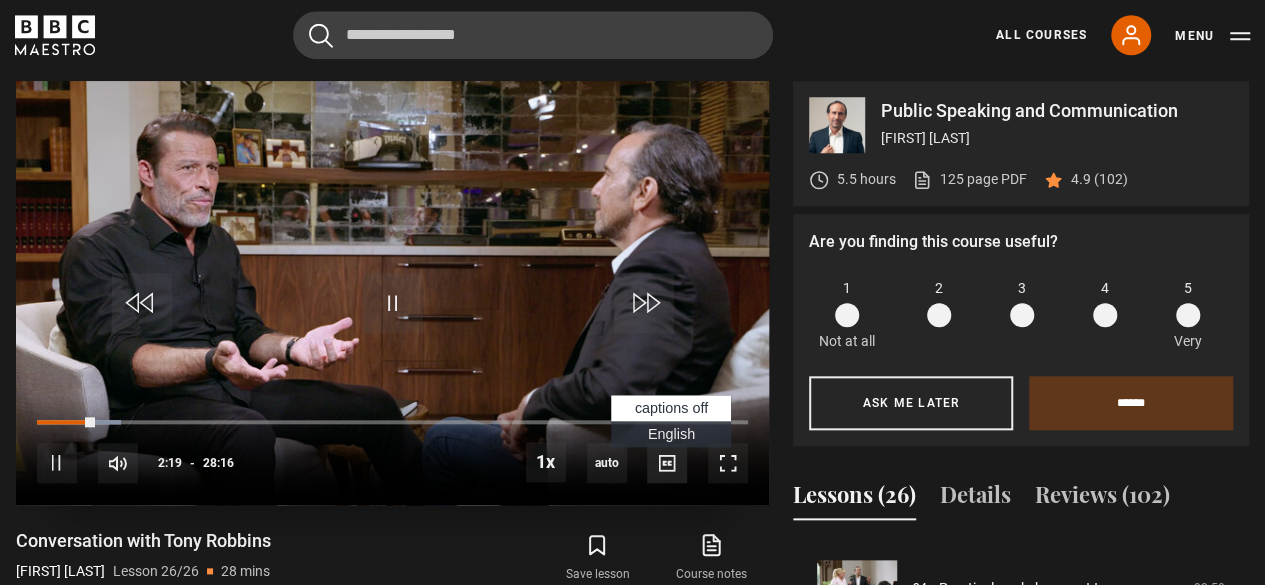 click at bounding box center (667, 463) 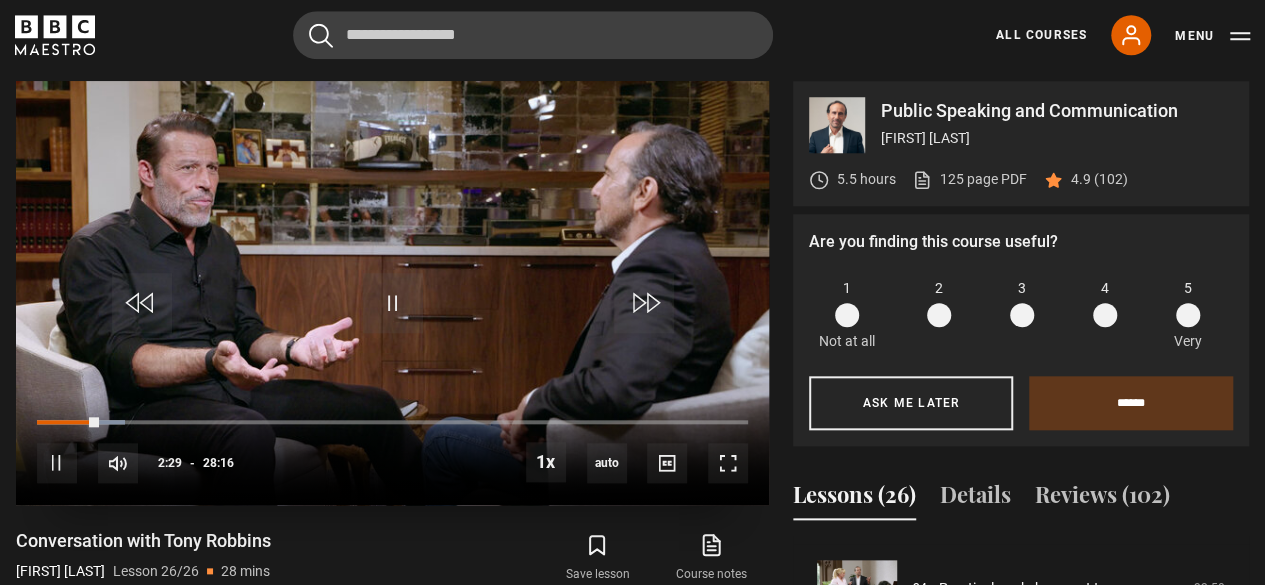 click on "10s Skip Back 10 seconds Pause 10s Skip Forward 10 seconds Loaded :  12.39% 02:42 02:29 Pause Mute Current Time  2:29 - Duration  28:16
[FIRST] [LAST]
Lesson 26
Conversation with [PERSON]
1x Playback Rate 2x 1.5x 1x , selected 0.5x auto Quality 360p 720p 1080p 2160p Auto , selected Captions captions off , selected English  Captions" at bounding box center [392, 449] 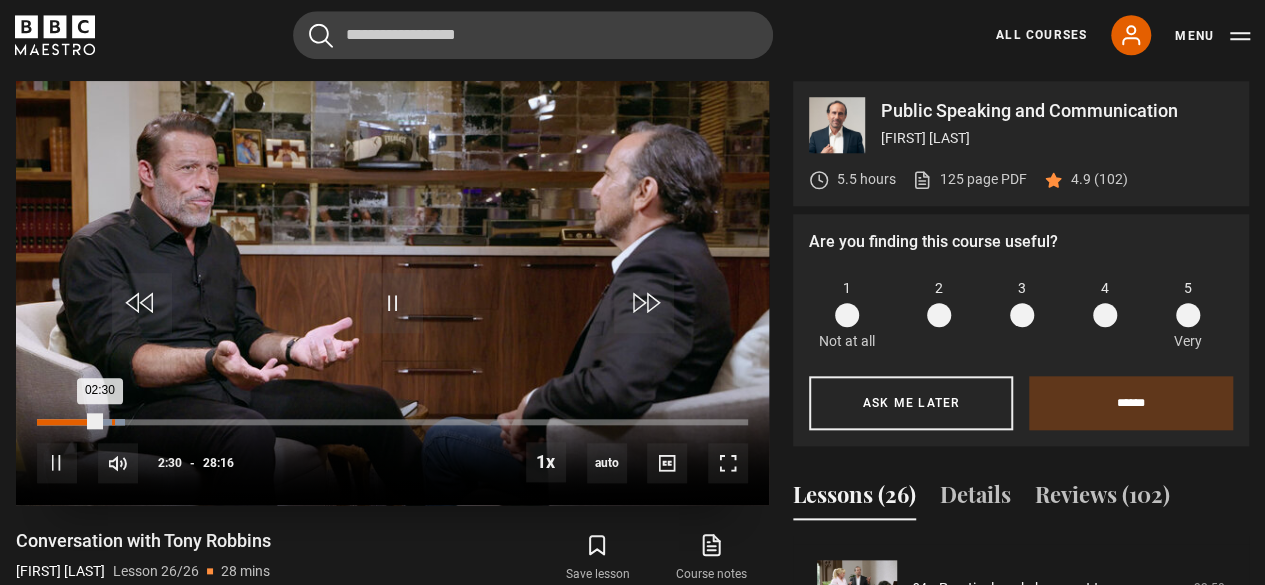 click on "Loaded :  12.39% 02:58 02:30" at bounding box center [392, 422] 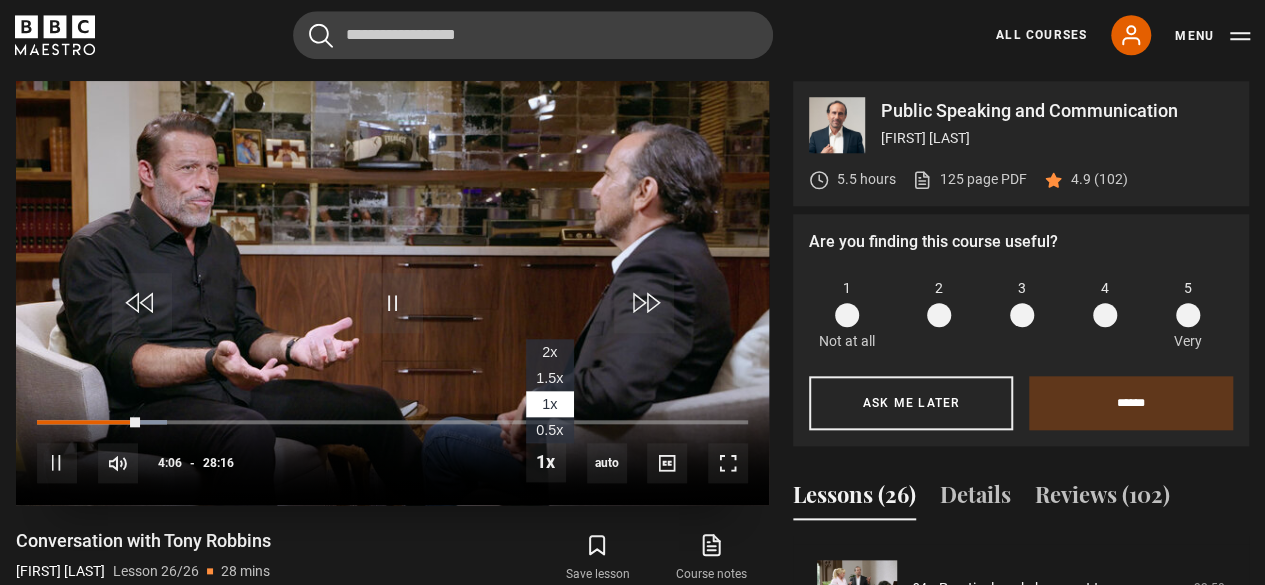 click on "1.5x" at bounding box center [549, 378] 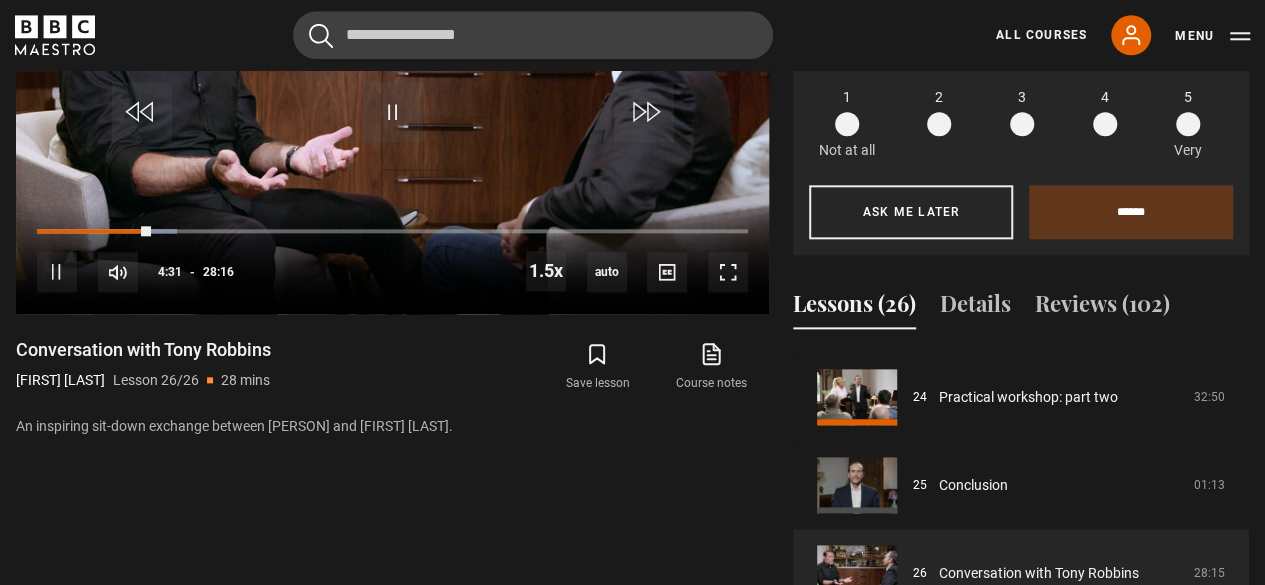 scroll, scrollTop: 1048, scrollLeft: 0, axis: vertical 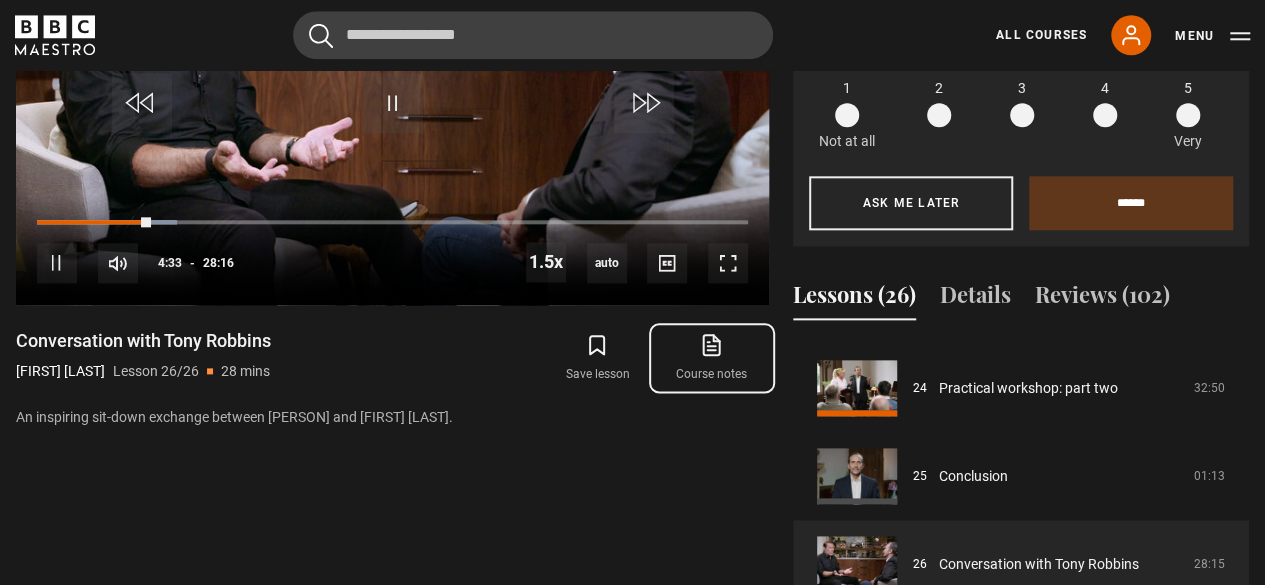 click 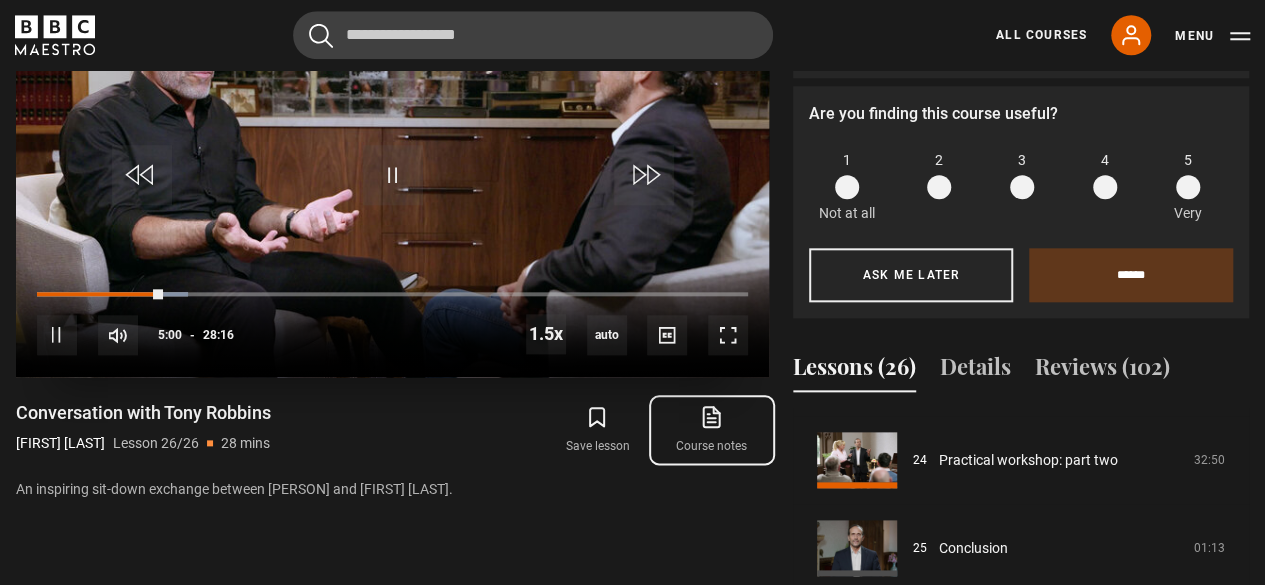 scroll, scrollTop: 848, scrollLeft: 0, axis: vertical 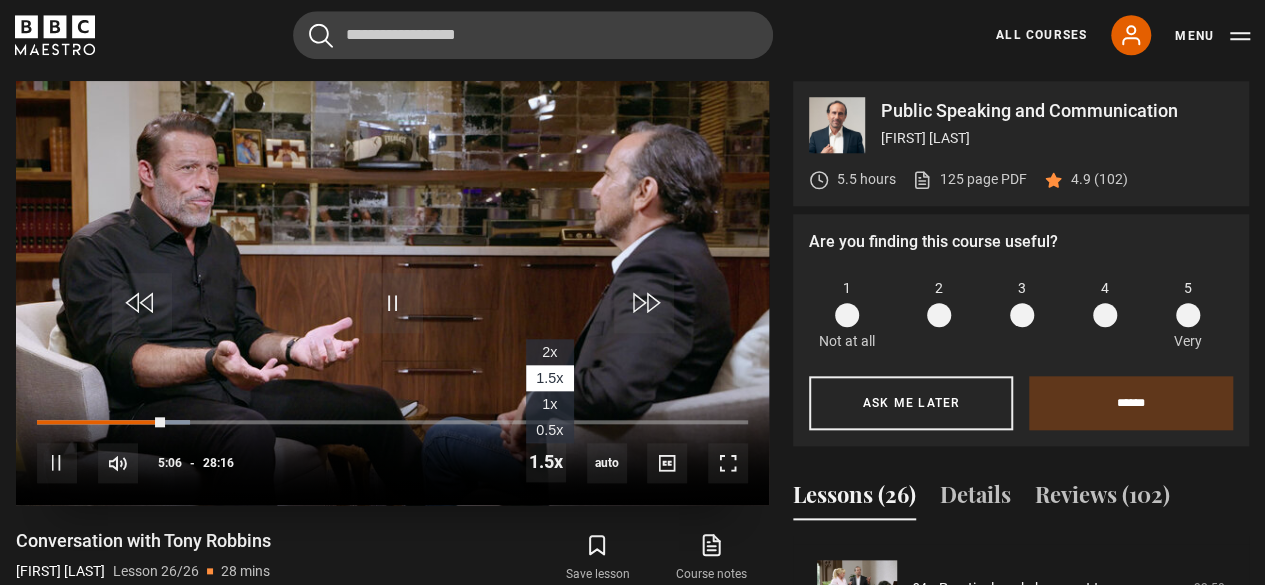 click on "1x" at bounding box center [549, 404] 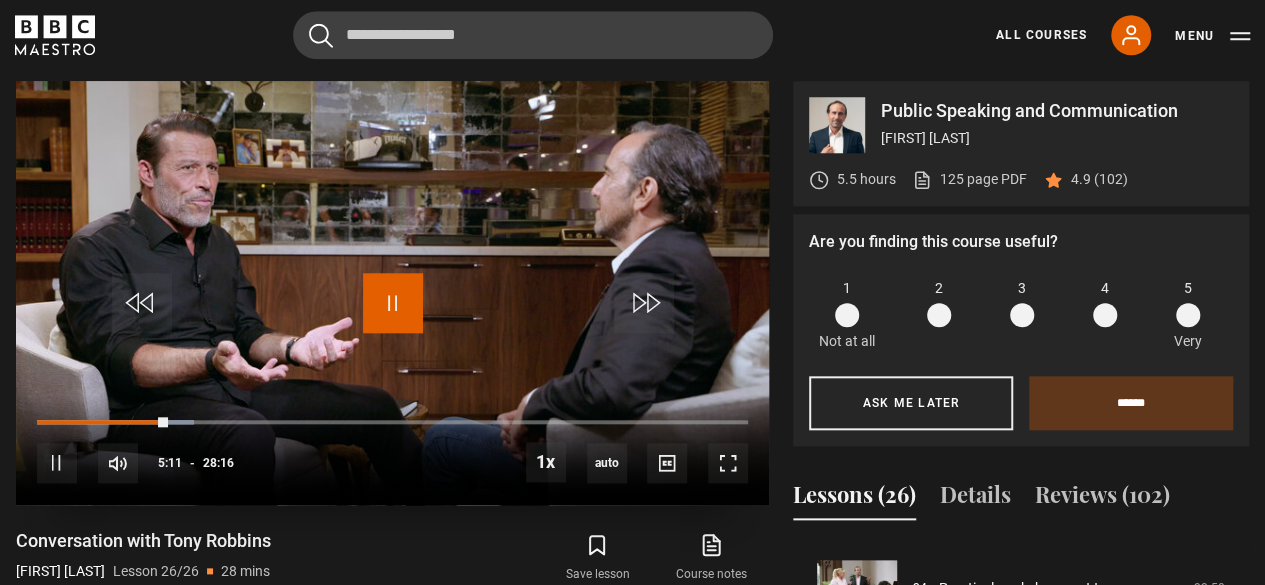 click at bounding box center (393, 303) 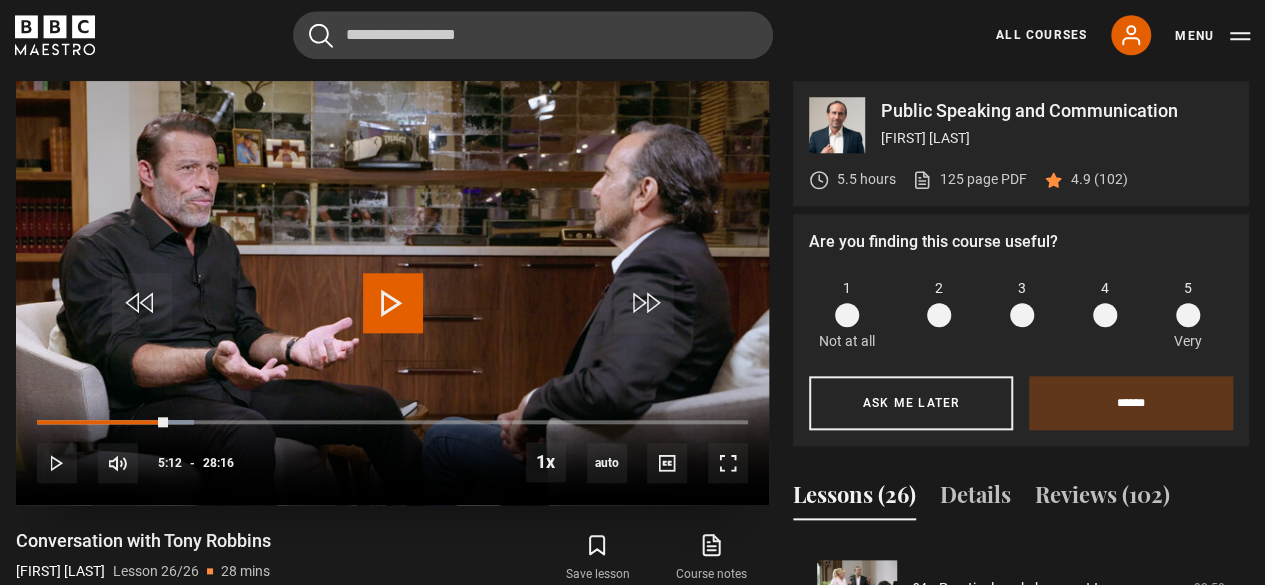click on "10s Skip Back 10 seconds Play 10s Skip Forward 10 seconds Loaded :  22.13% 04:20 05:12 Play Mute Current Time  5:12 - Duration  28:16
[FIRST] [LAST]
Lesson 26
Conversation with [PERSON]
1x Playback Rate 2x 1.5x 1x , selected 0.5x auto Quality 360p 720p 1080p 2160p Auto , selected Captions captions off , selected English  Captions" at bounding box center (392, 449) 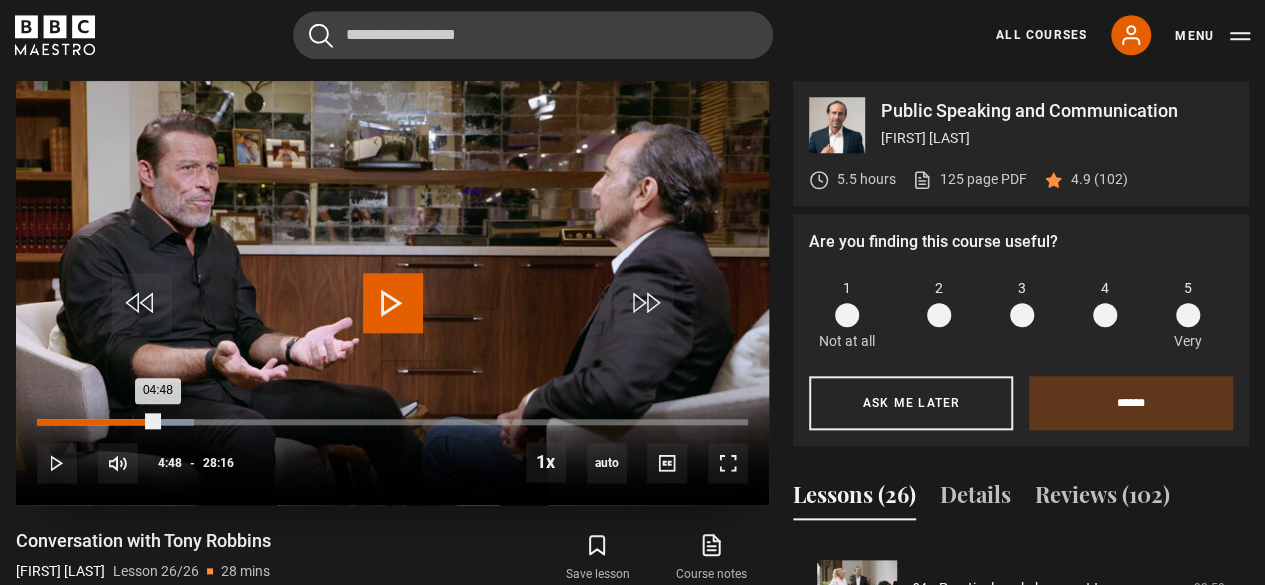click on "04:48" at bounding box center (97, 422) 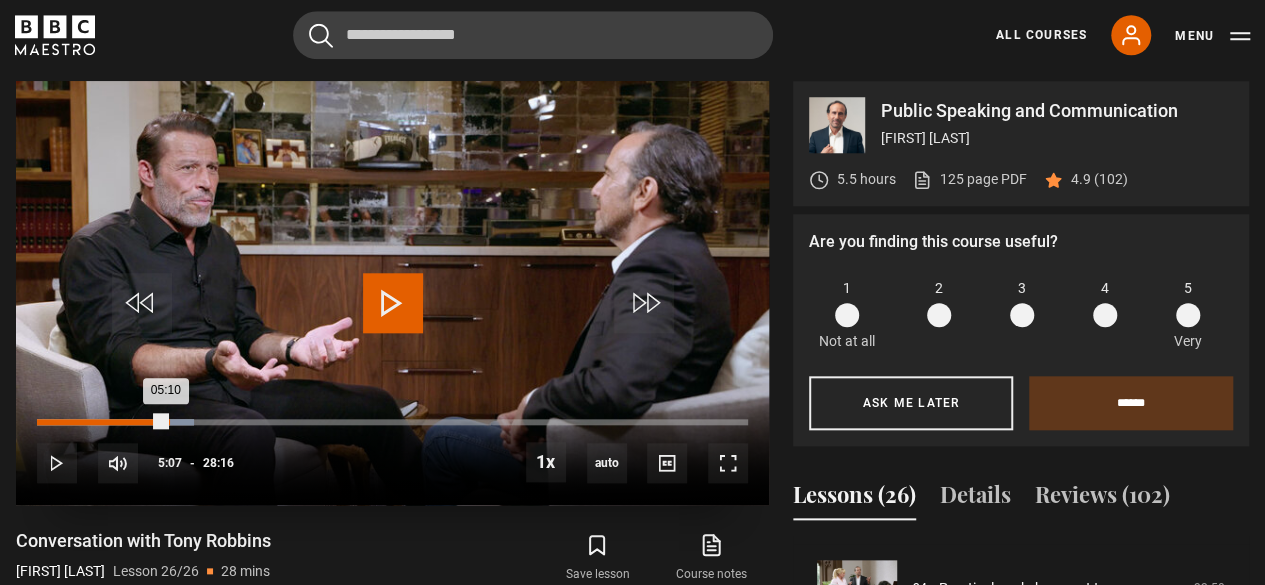 click on "05:10" at bounding box center [101, 422] 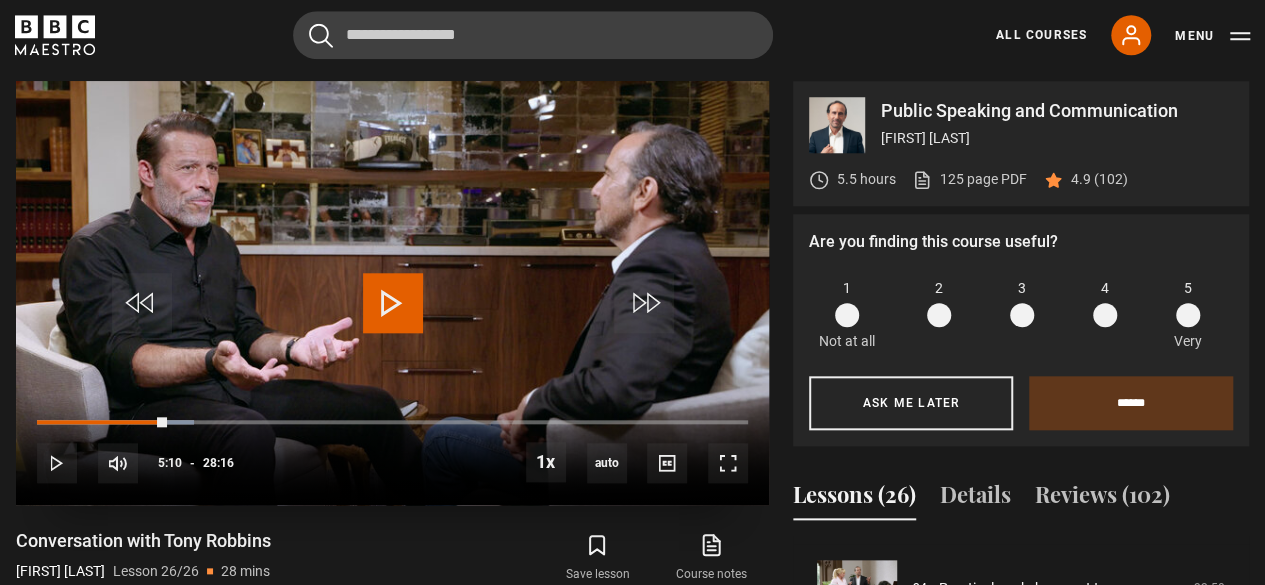 click at bounding box center [393, 303] 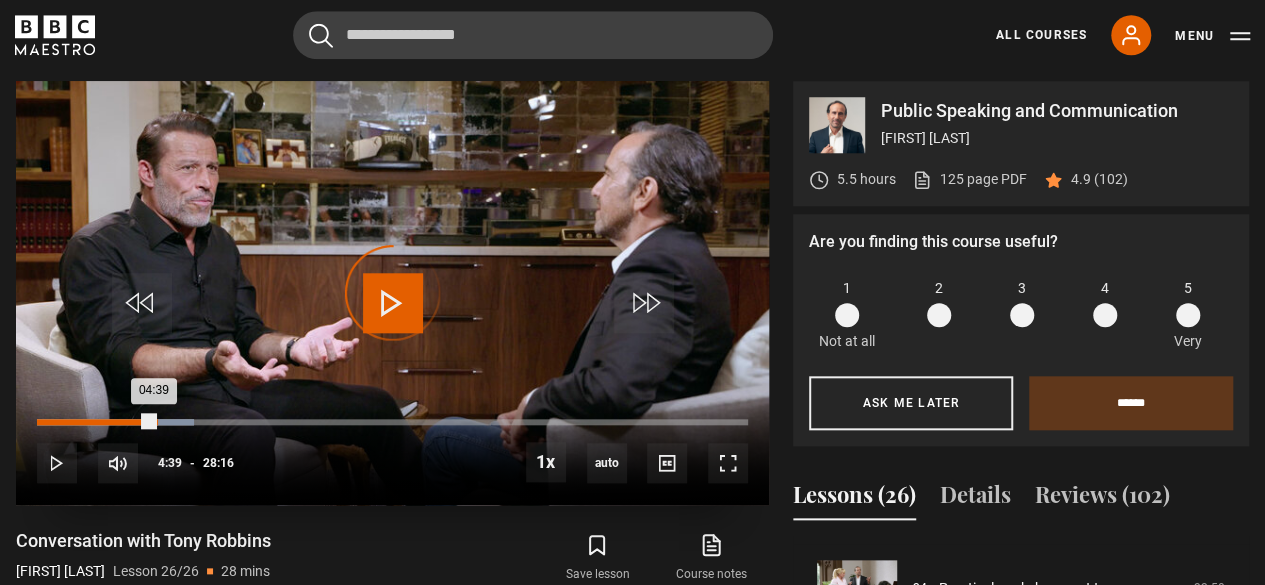 click on "04:39" at bounding box center (95, 422) 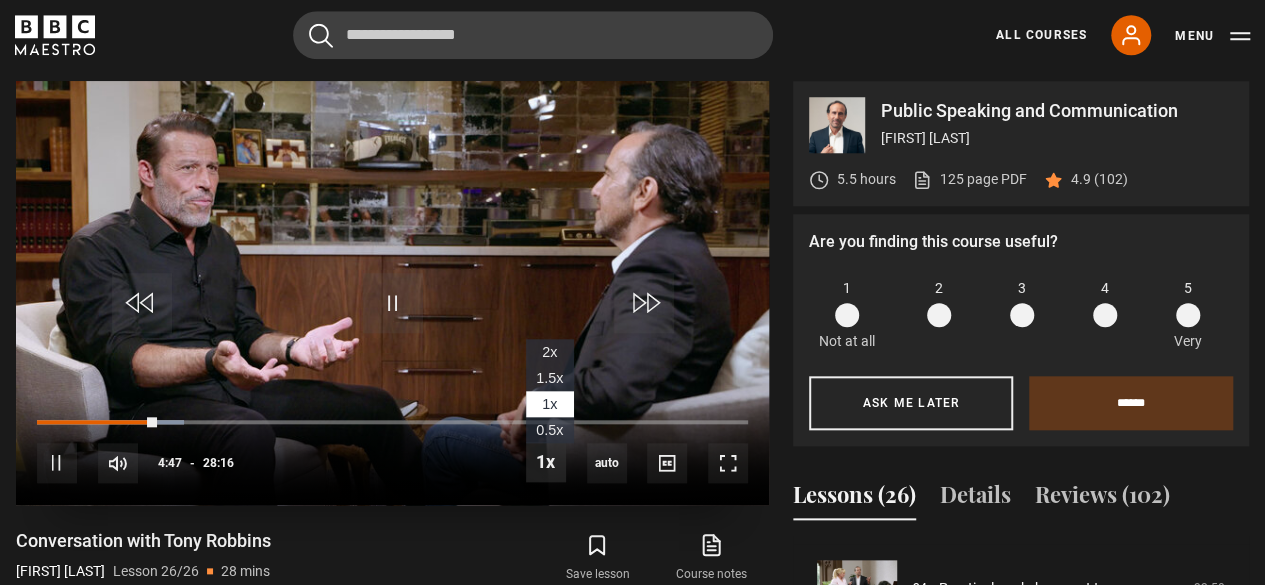 click at bounding box center [546, 462] 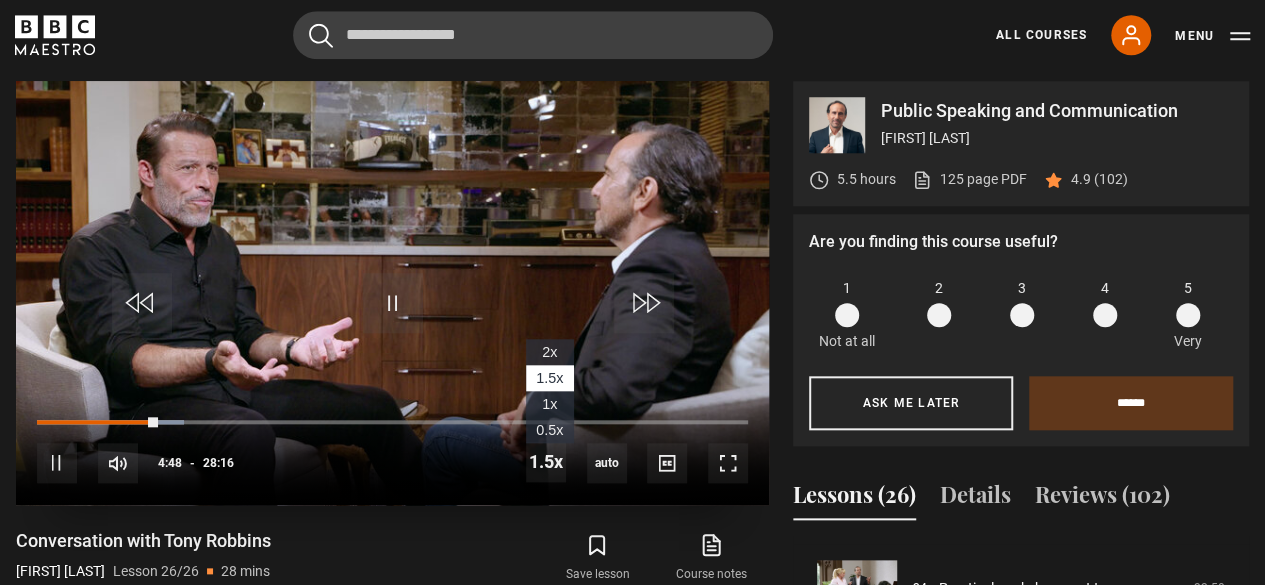 click on "1.5x" at bounding box center (549, 378) 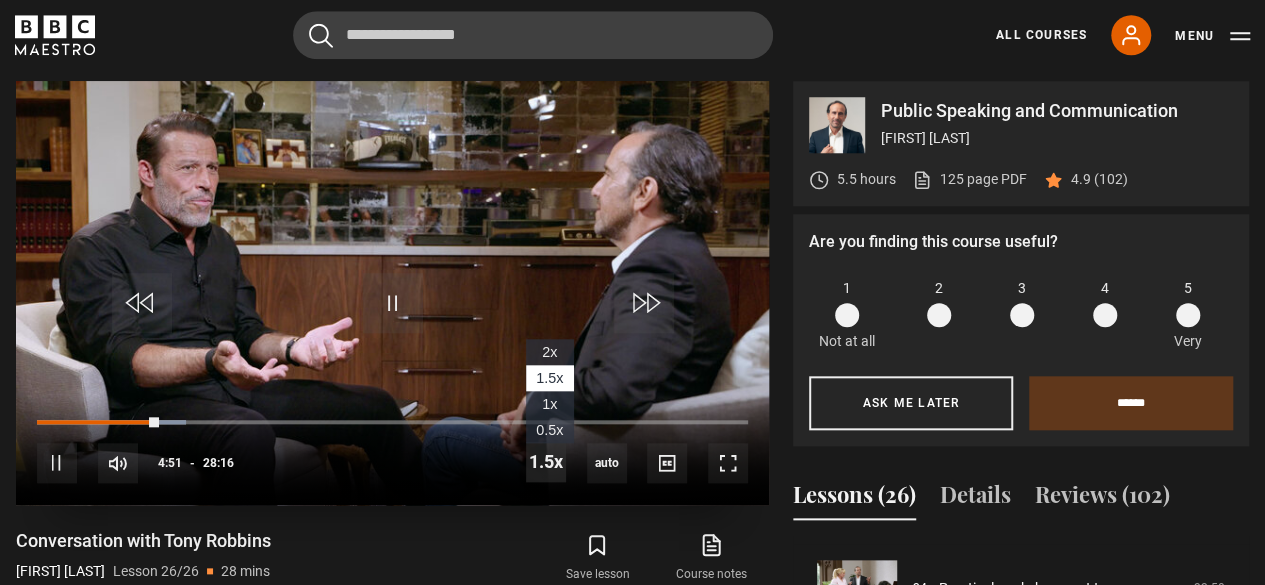 click at bounding box center (546, 462) 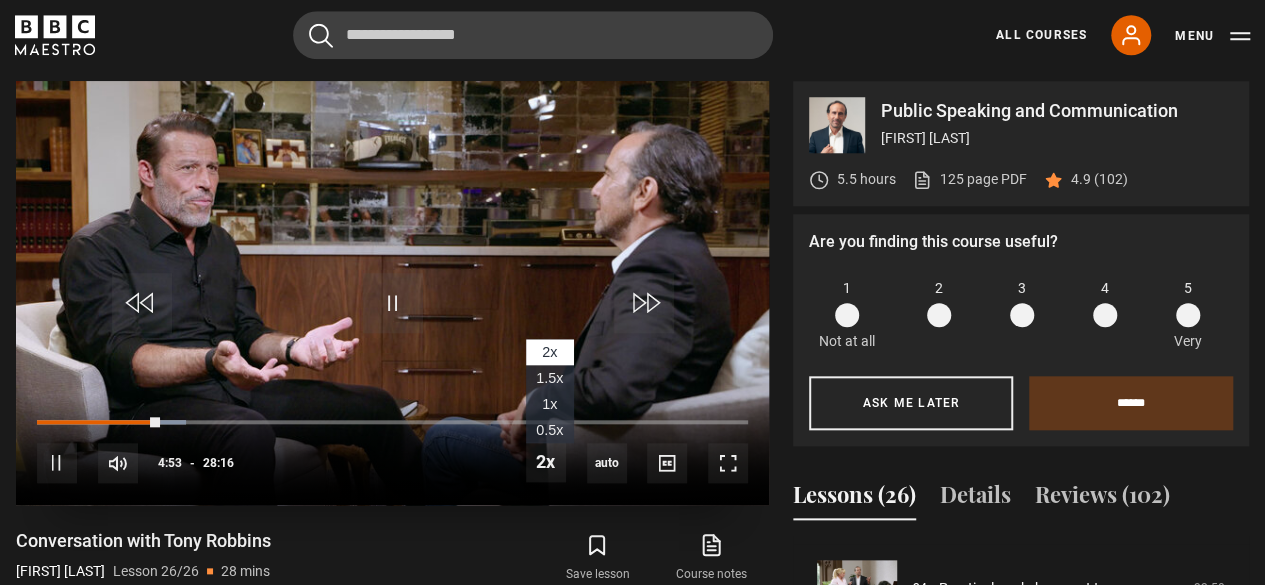 click on "1x" at bounding box center [549, 404] 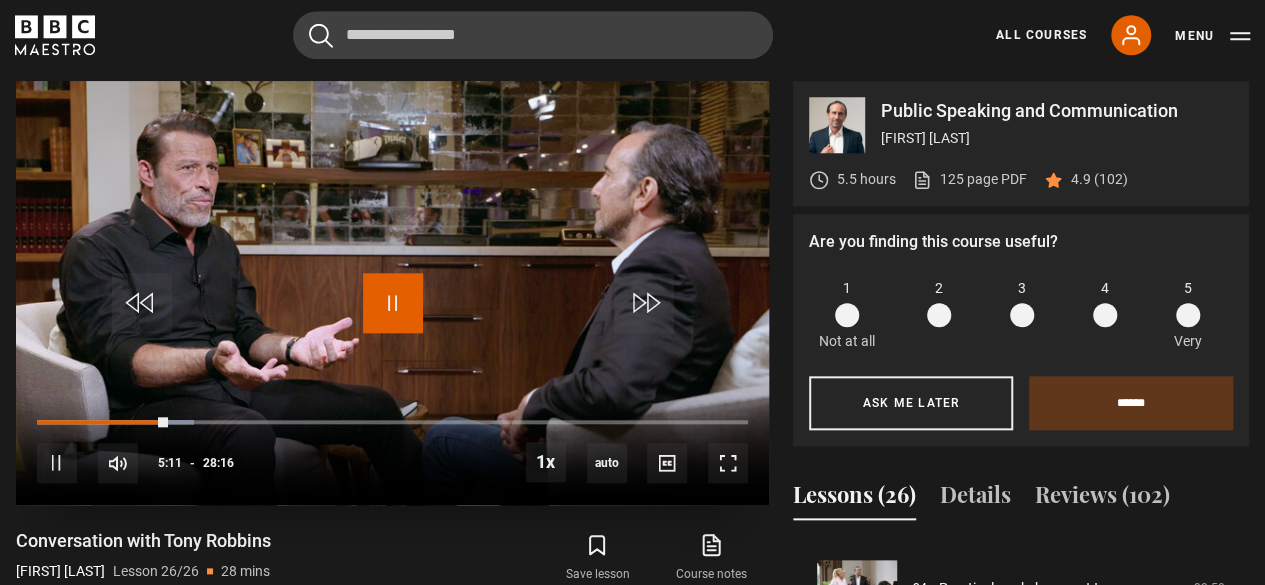 drag, startPoint x: 389, startPoint y: 293, endPoint x: 417, endPoint y: 221, distance: 77.25283 